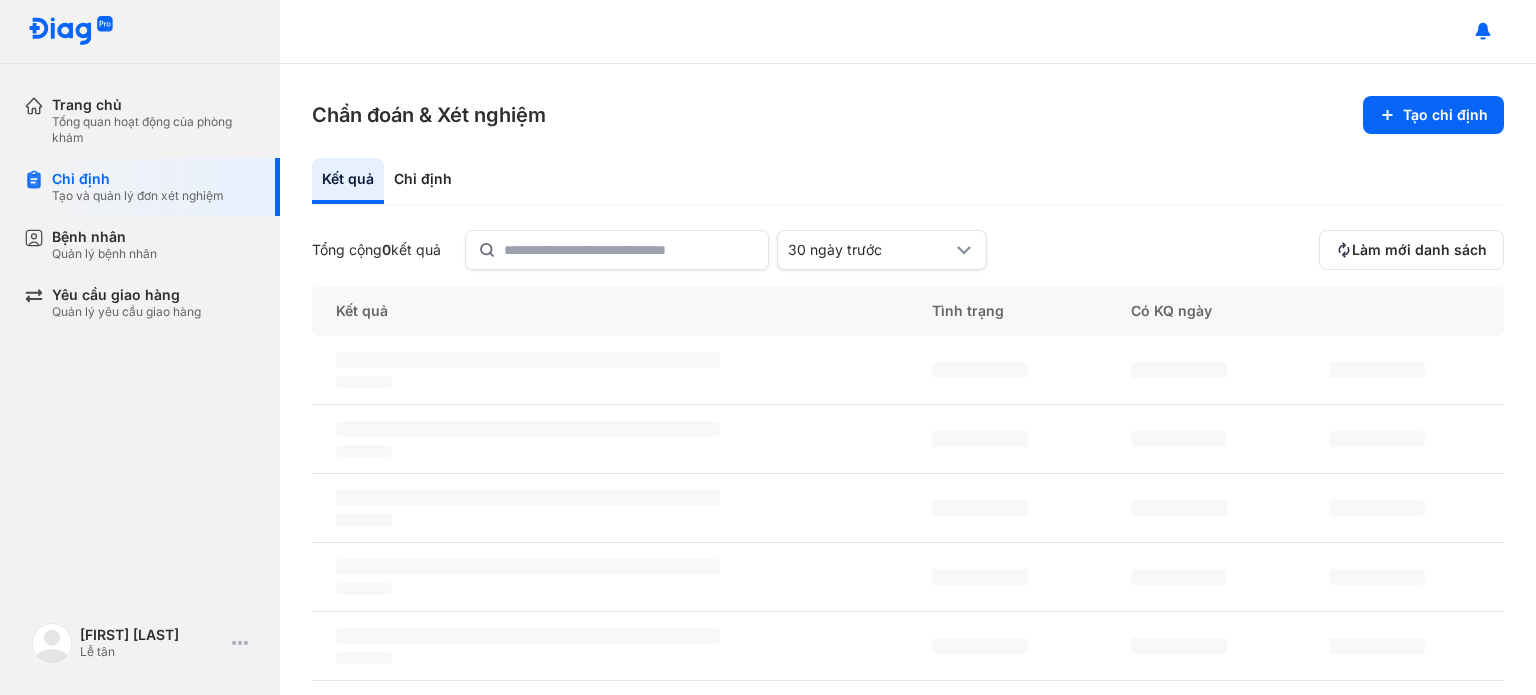 scroll, scrollTop: 0, scrollLeft: 0, axis: both 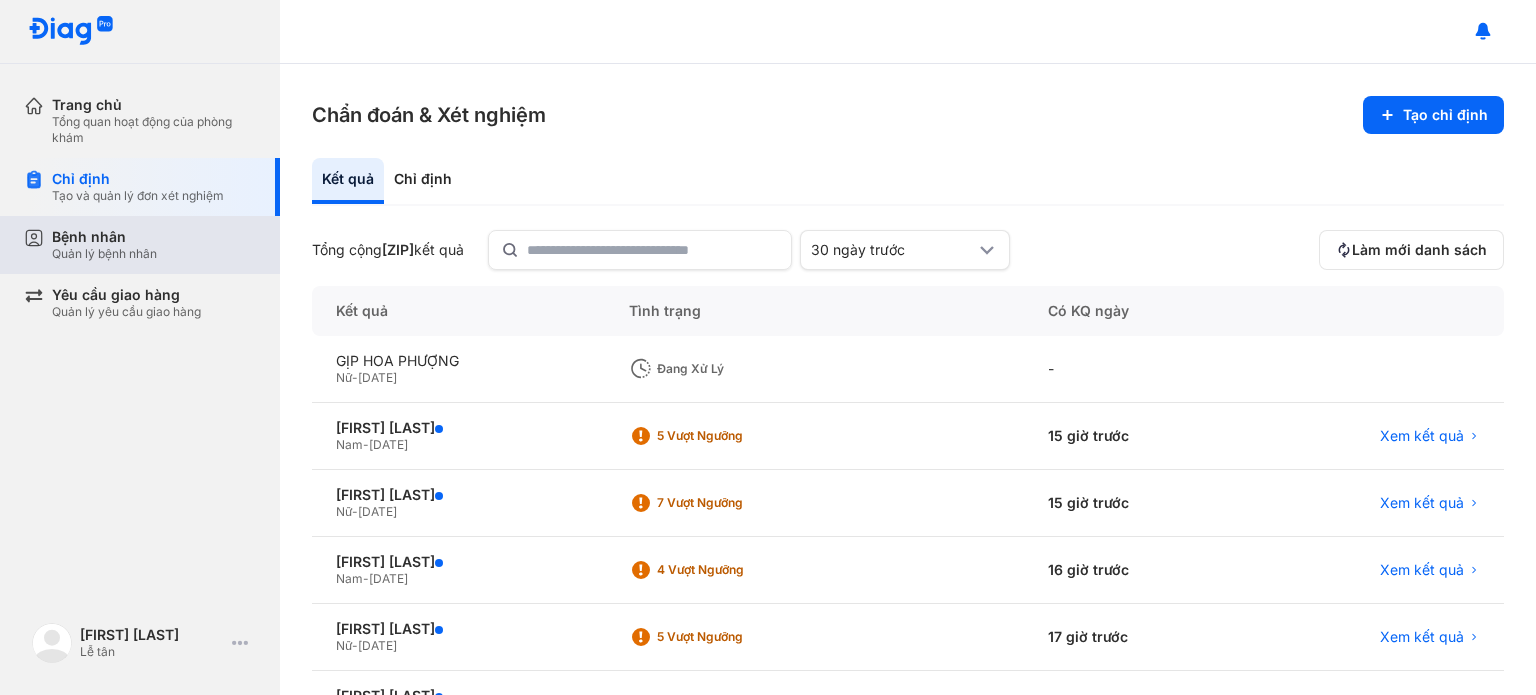 click on "Bệnh nhân" at bounding box center [104, 237] 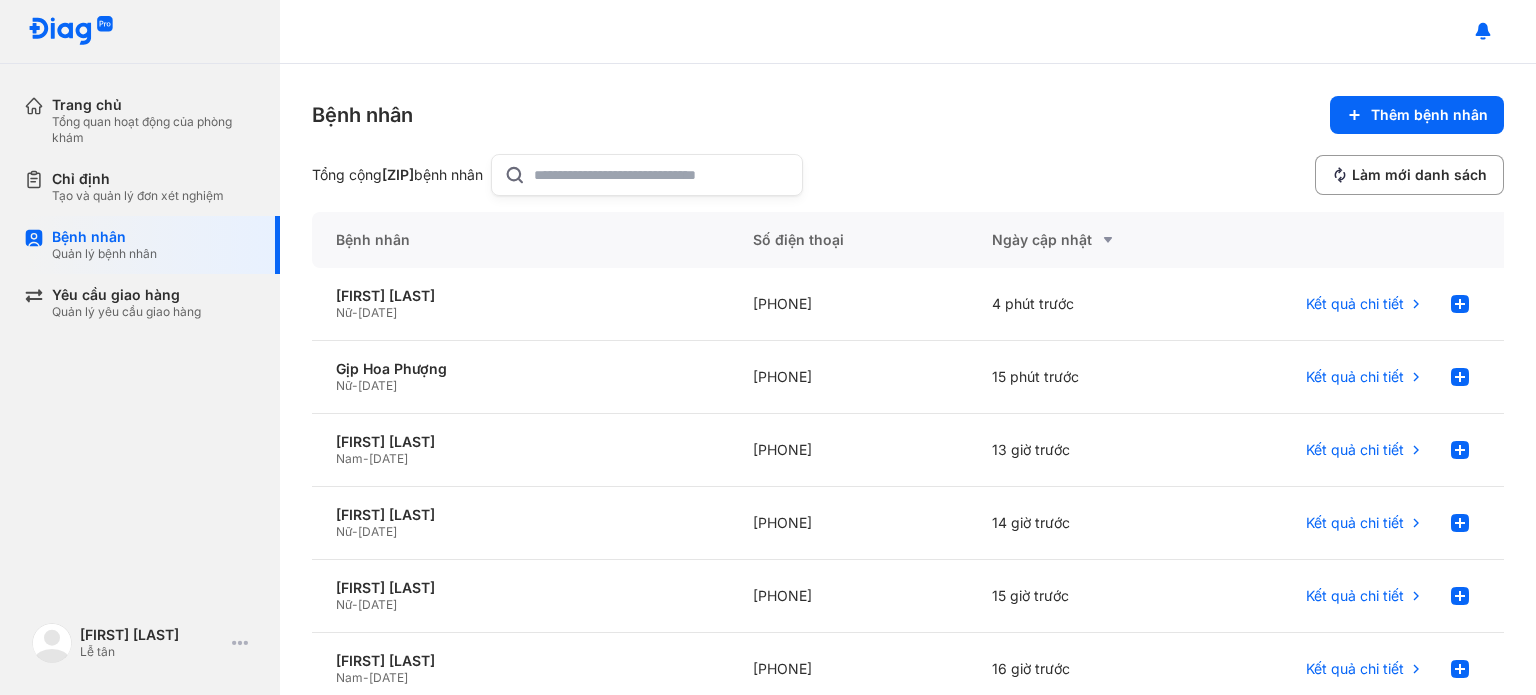 click 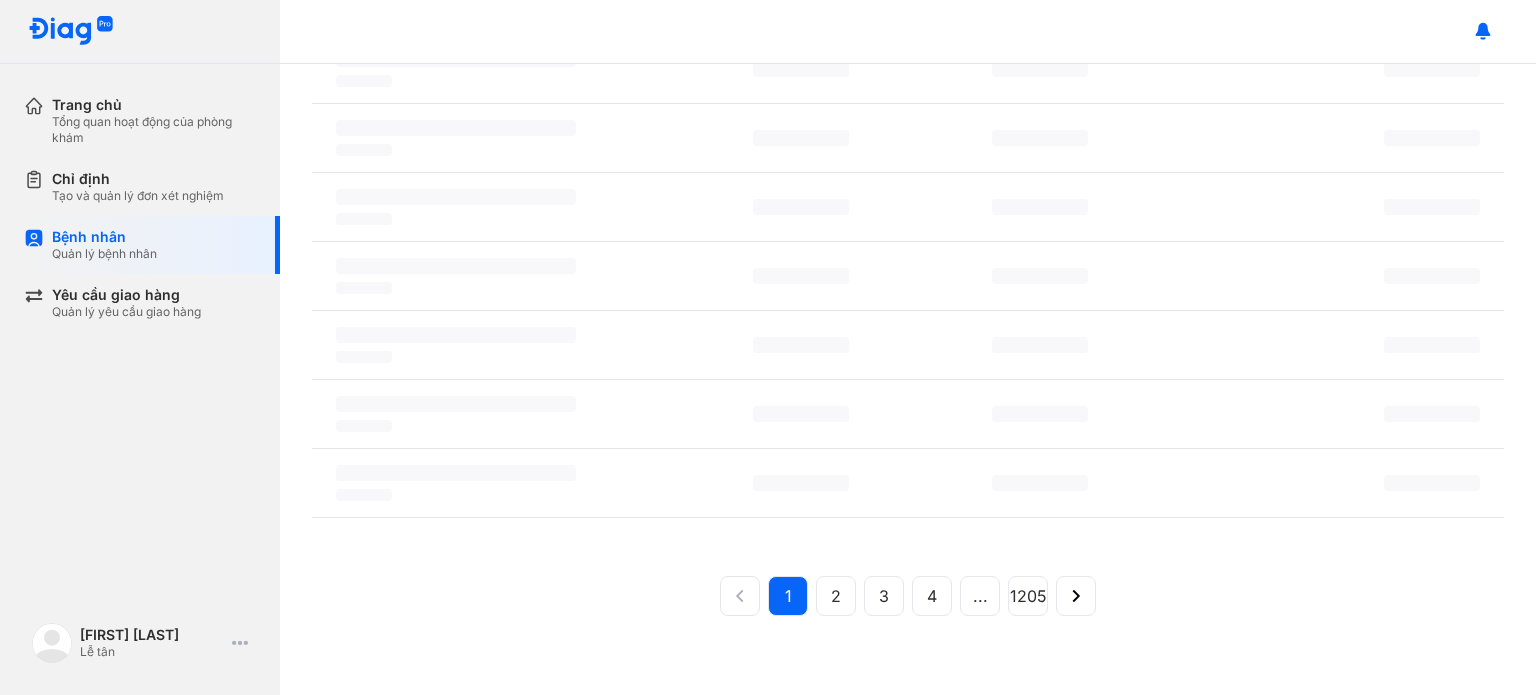 scroll, scrollTop: 0, scrollLeft: 0, axis: both 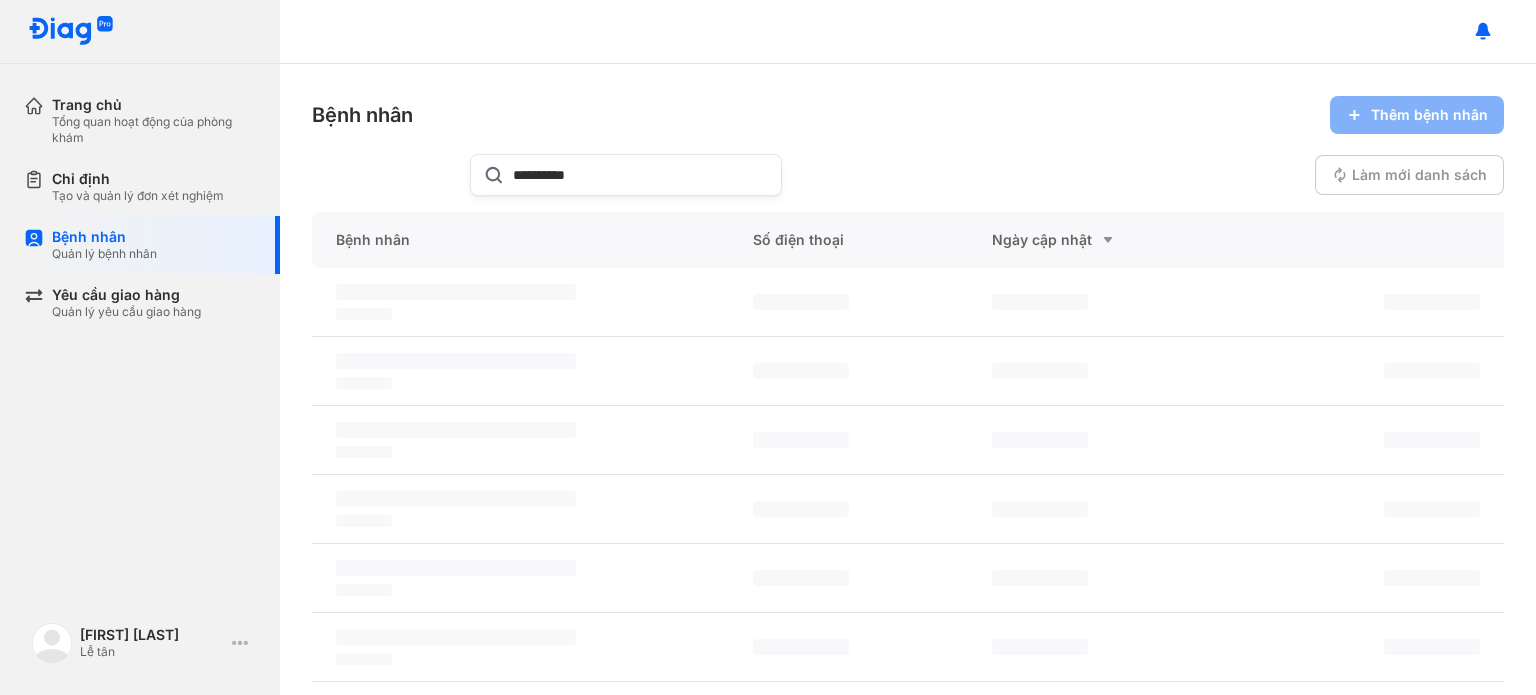 type on "**********" 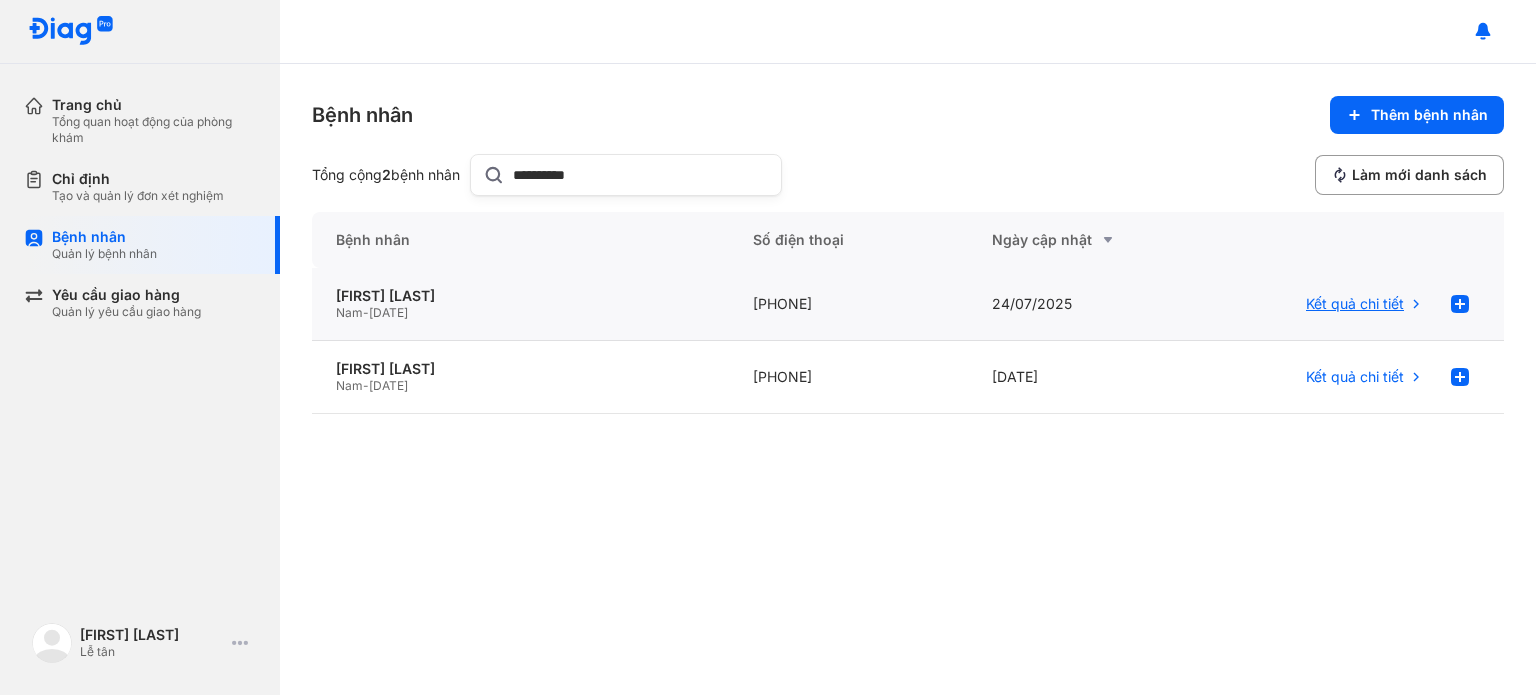 click on "Kết quả chi tiết" at bounding box center (1355, 304) 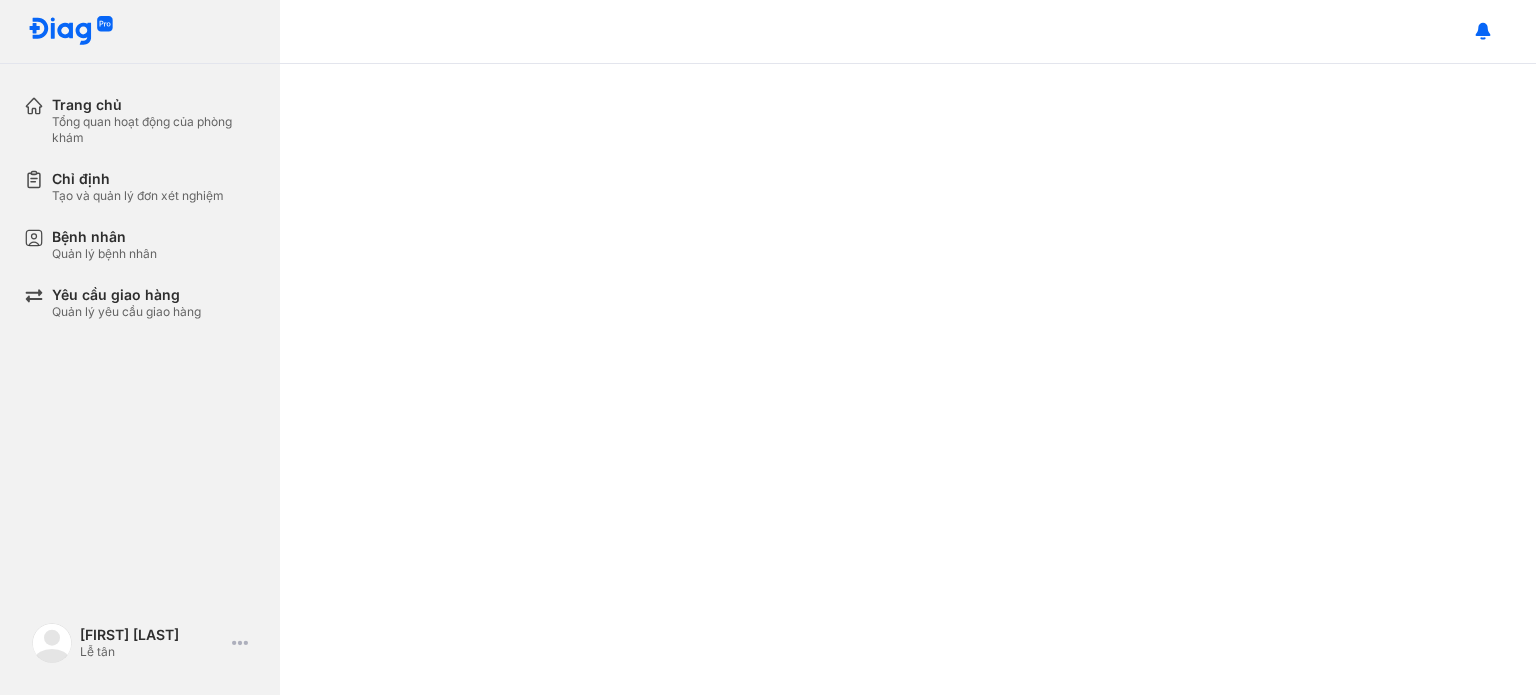 scroll, scrollTop: 0, scrollLeft: 0, axis: both 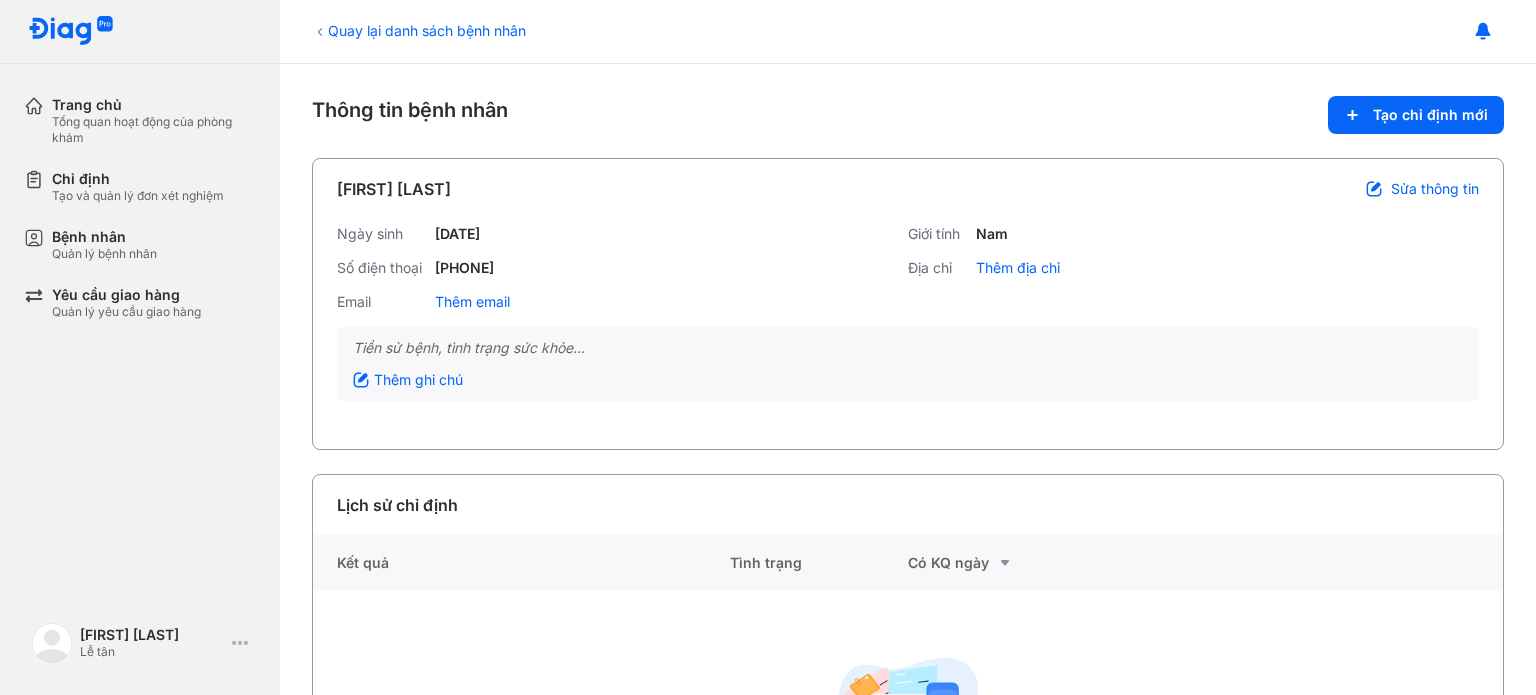 click 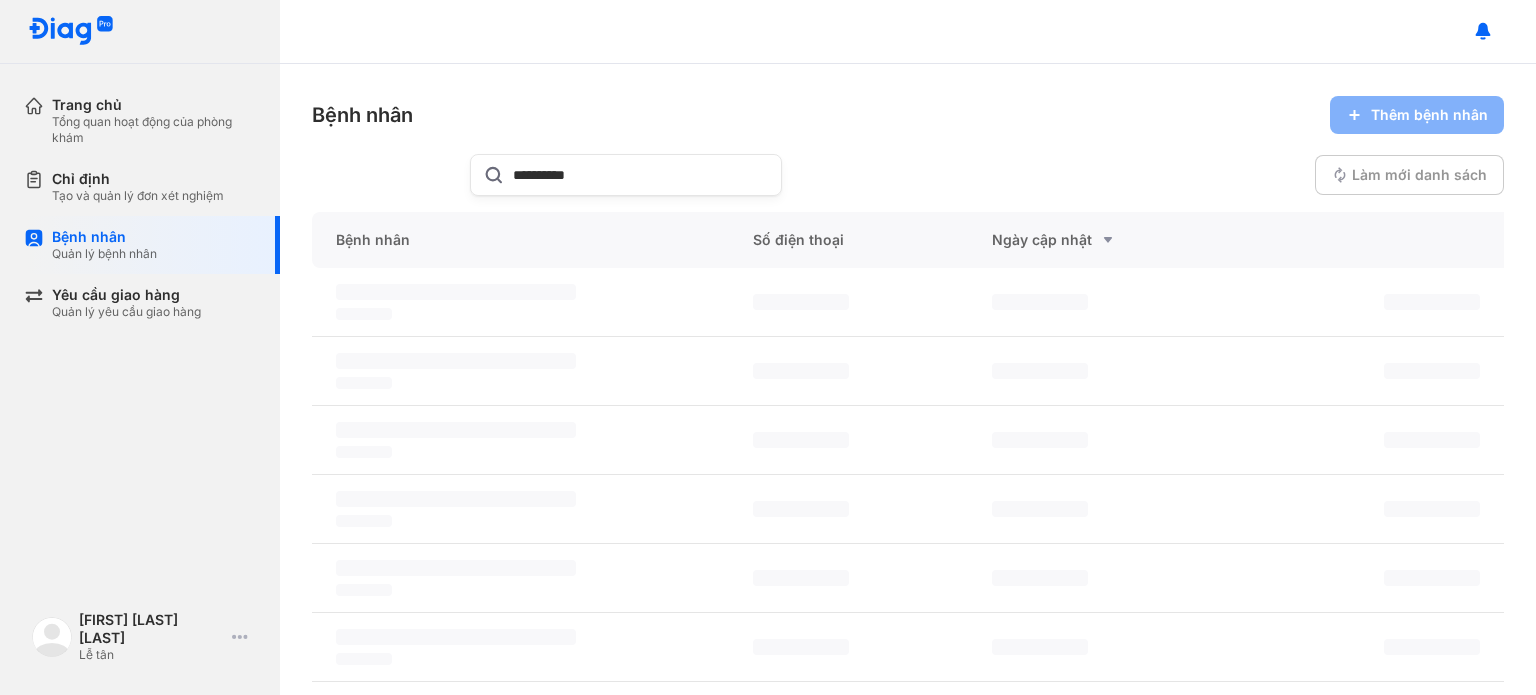 scroll, scrollTop: 0, scrollLeft: 0, axis: both 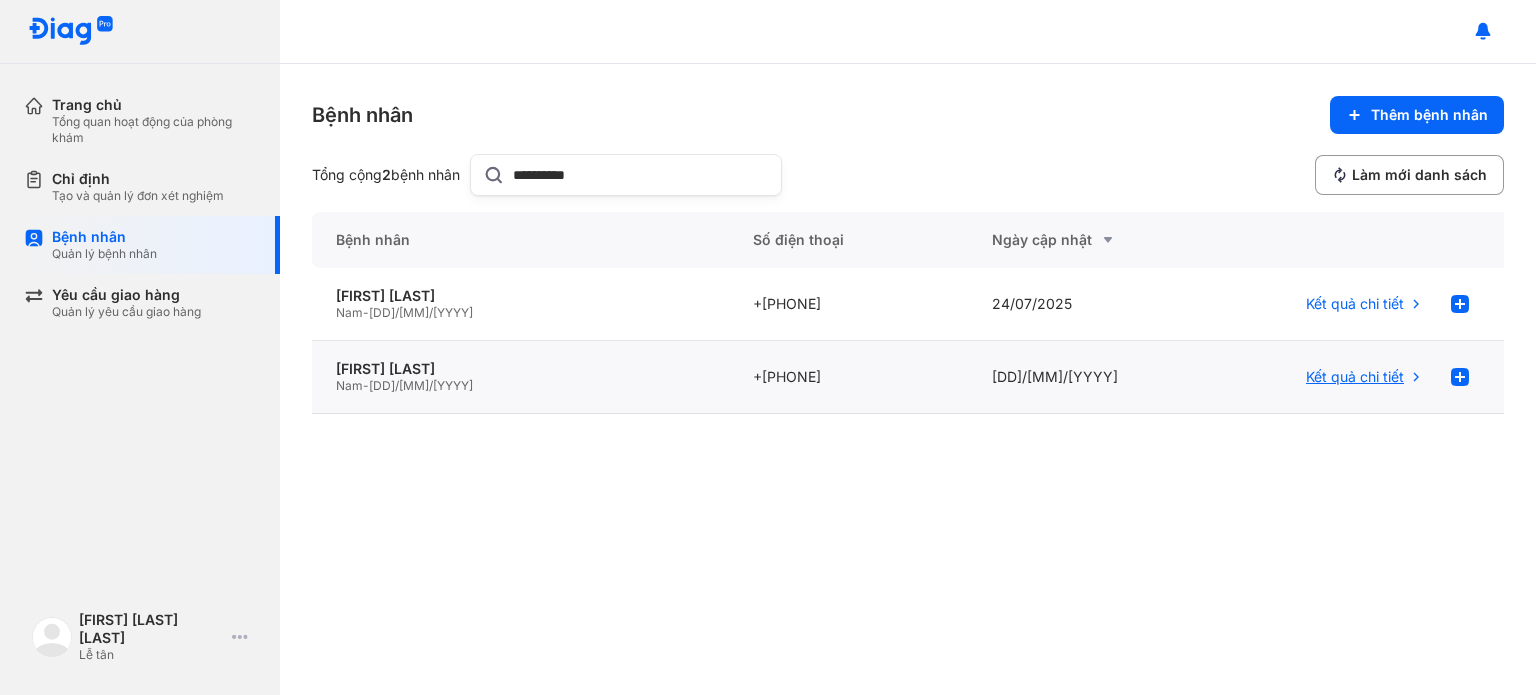 click on "Kết quả chi tiết" at bounding box center (1355, 377) 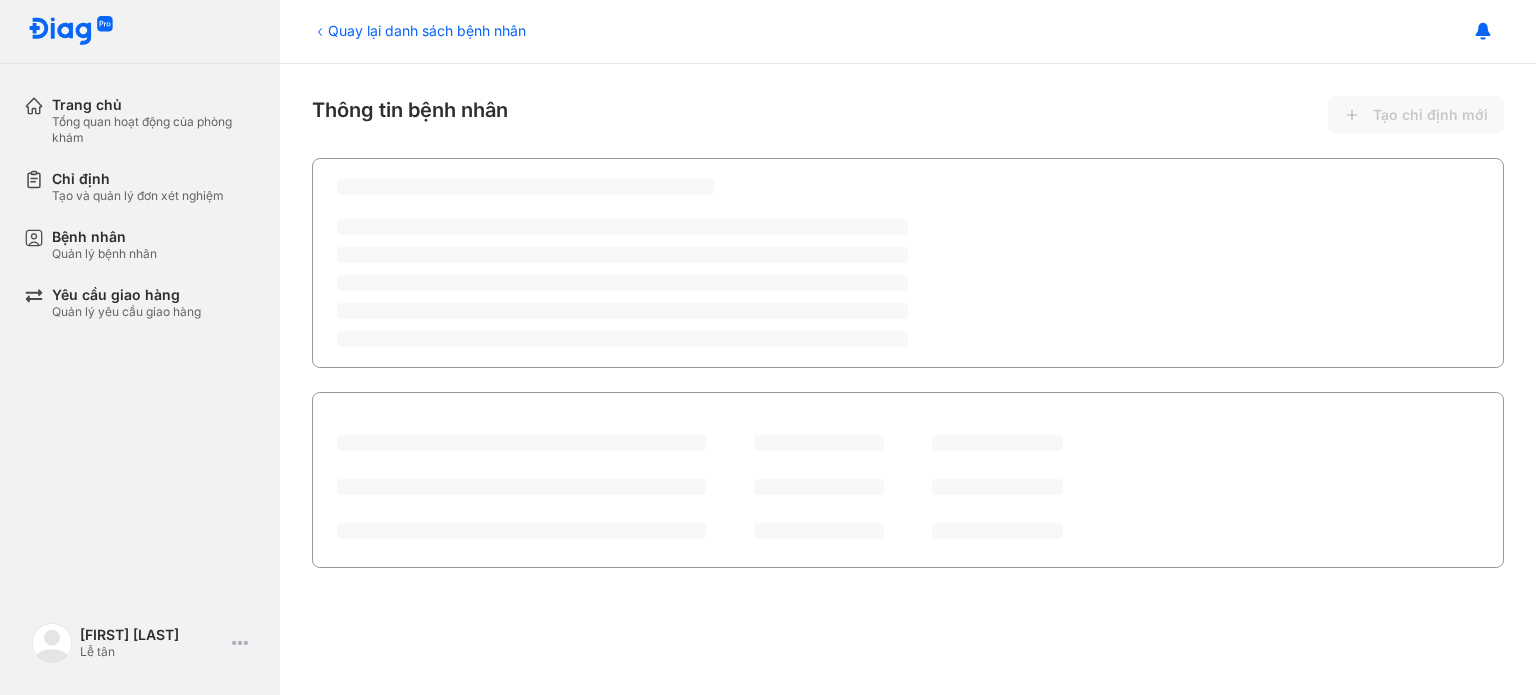 scroll, scrollTop: 0, scrollLeft: 0, axis: both 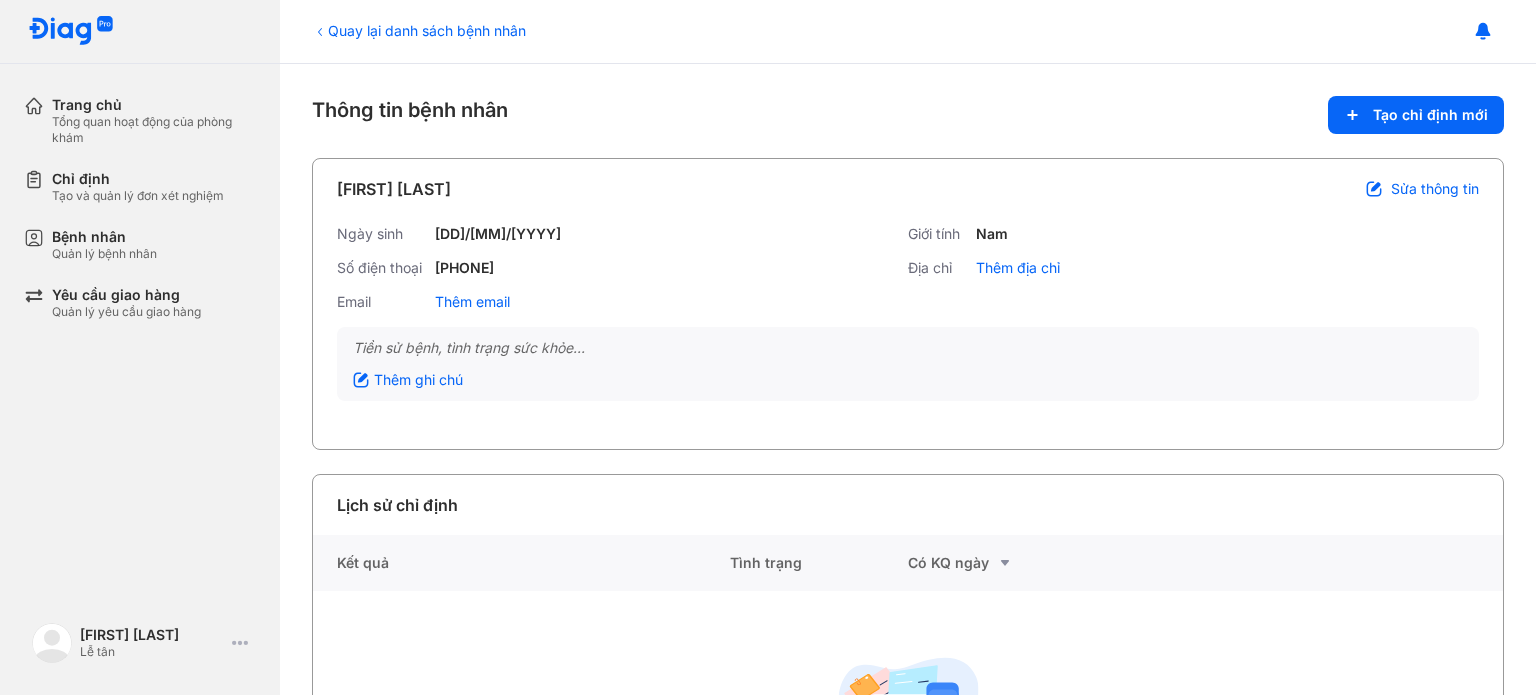 click 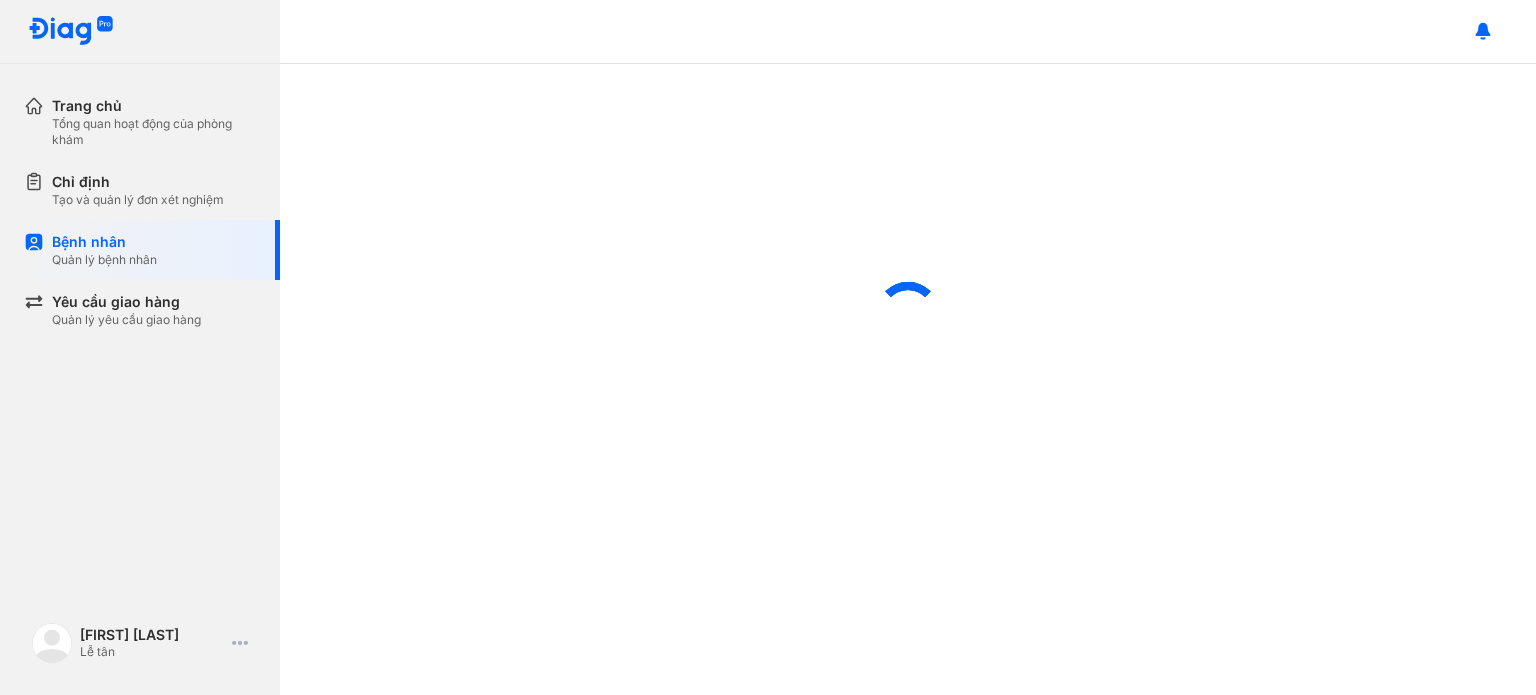 scroll, scrollTop: 0, scrollLeft: 0, axis: both 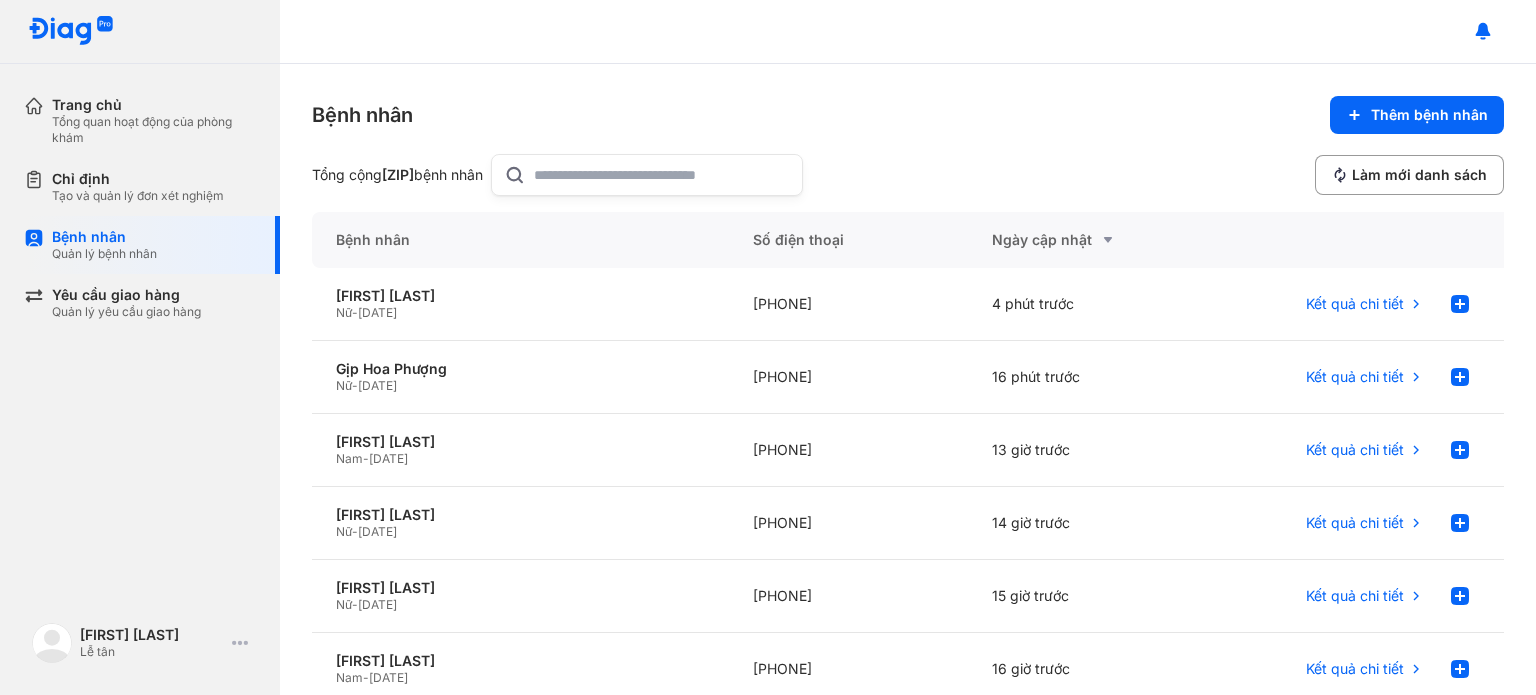 click 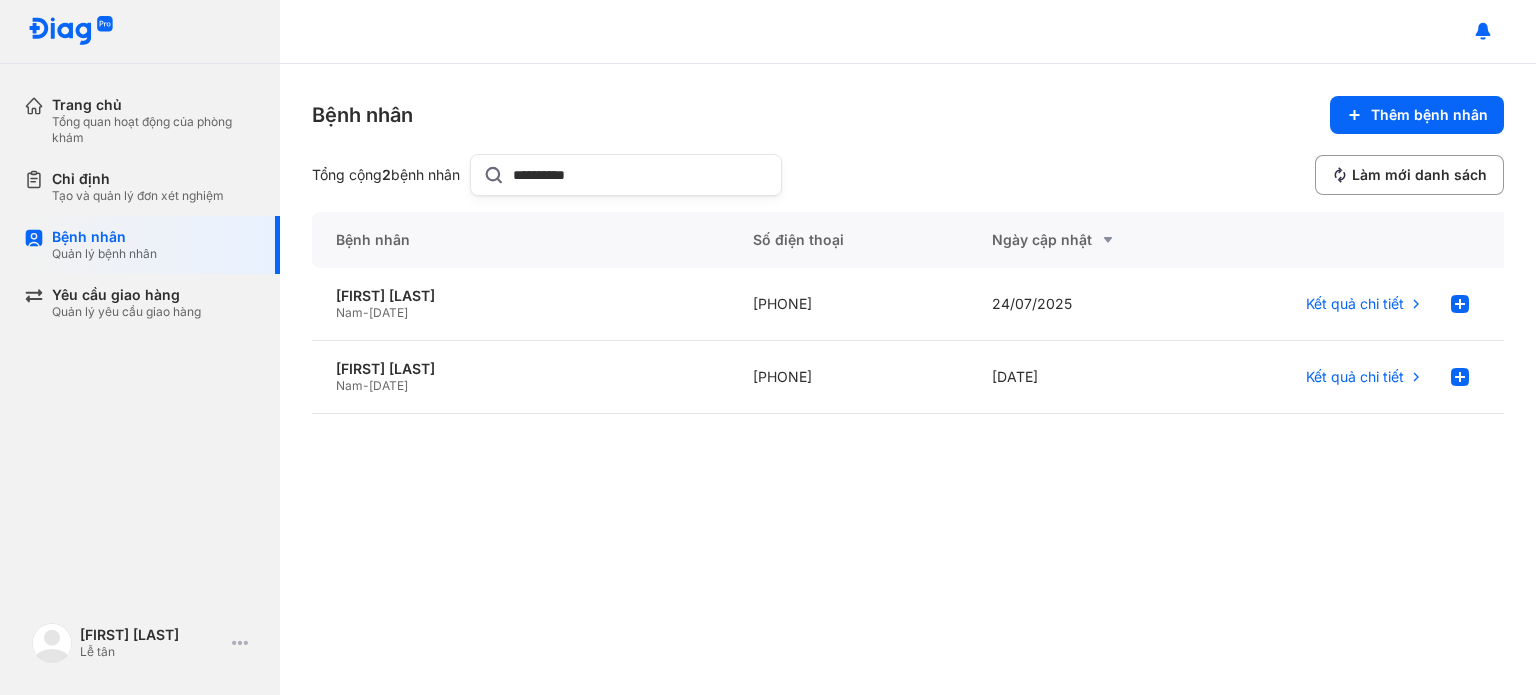 drag, startPoint x: 628, startPoint y: 173, endPoint x: 352, endPoint y: 173, distance: 276 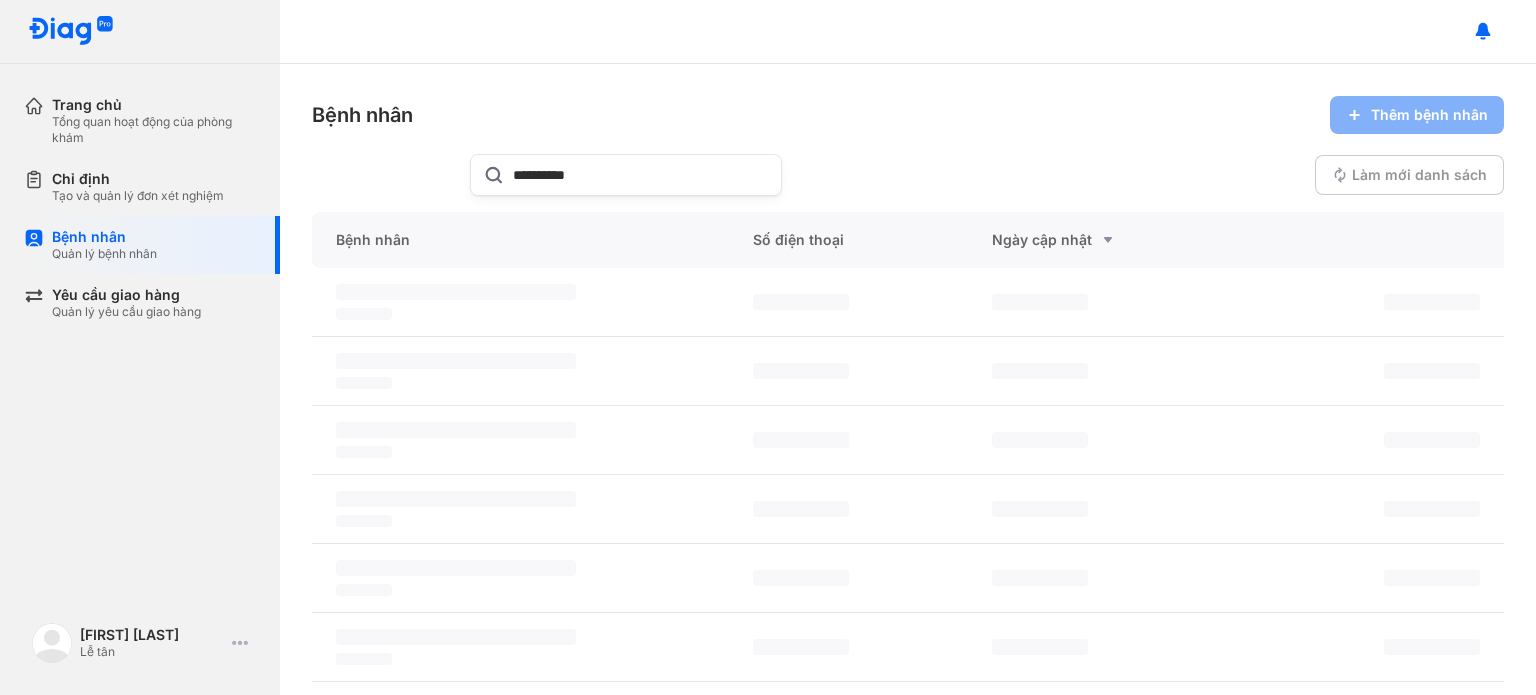 type on "**********" 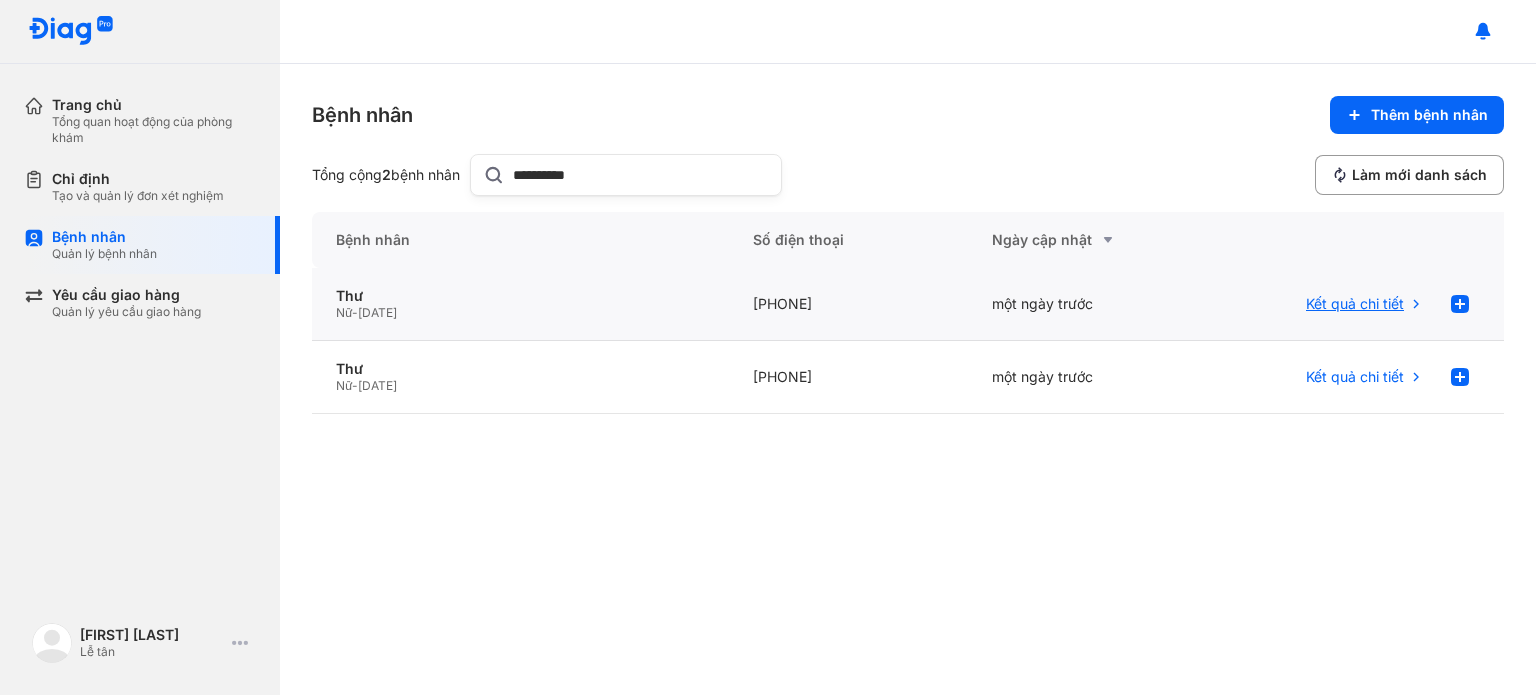 click on "Kết quả chi tiết" at bounding box center (1355, 304) 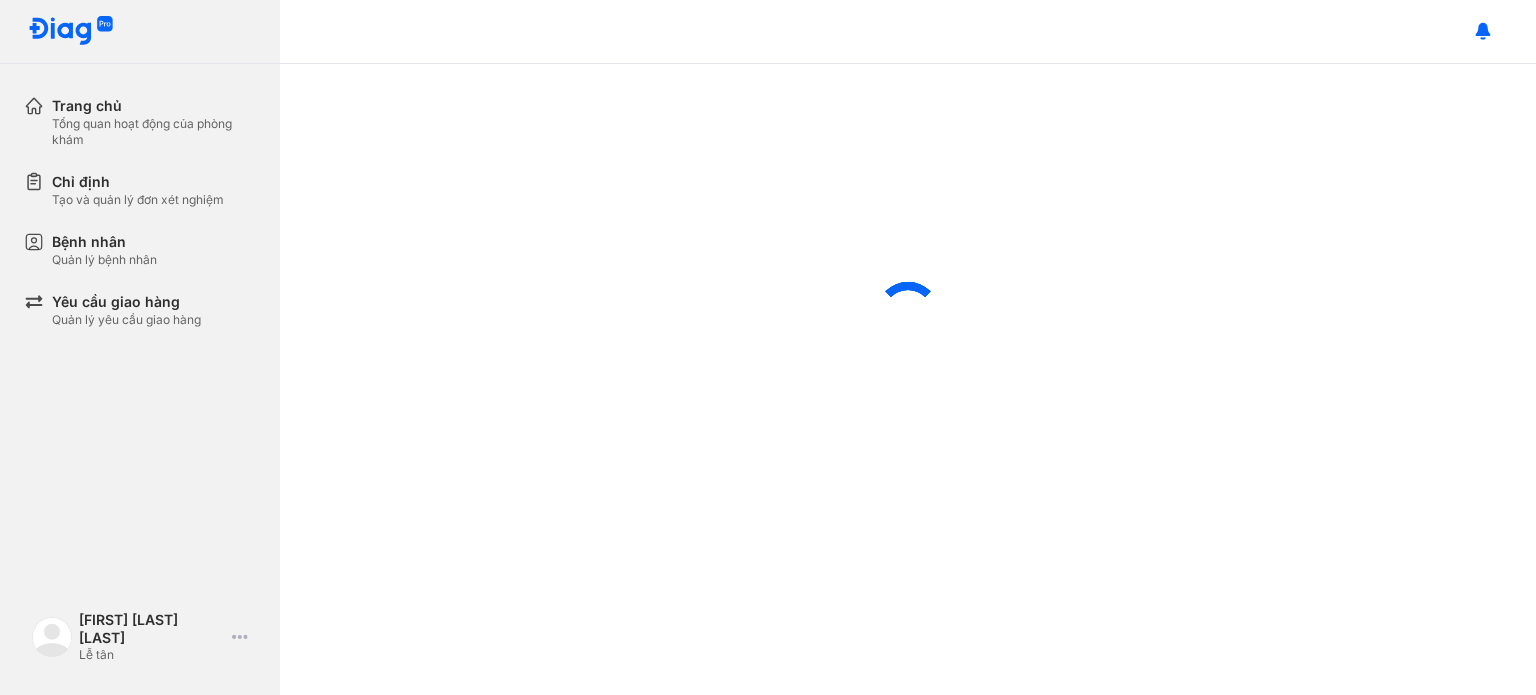 scroll, scrollTop: 0, scrollLeft: 0, axis: both 